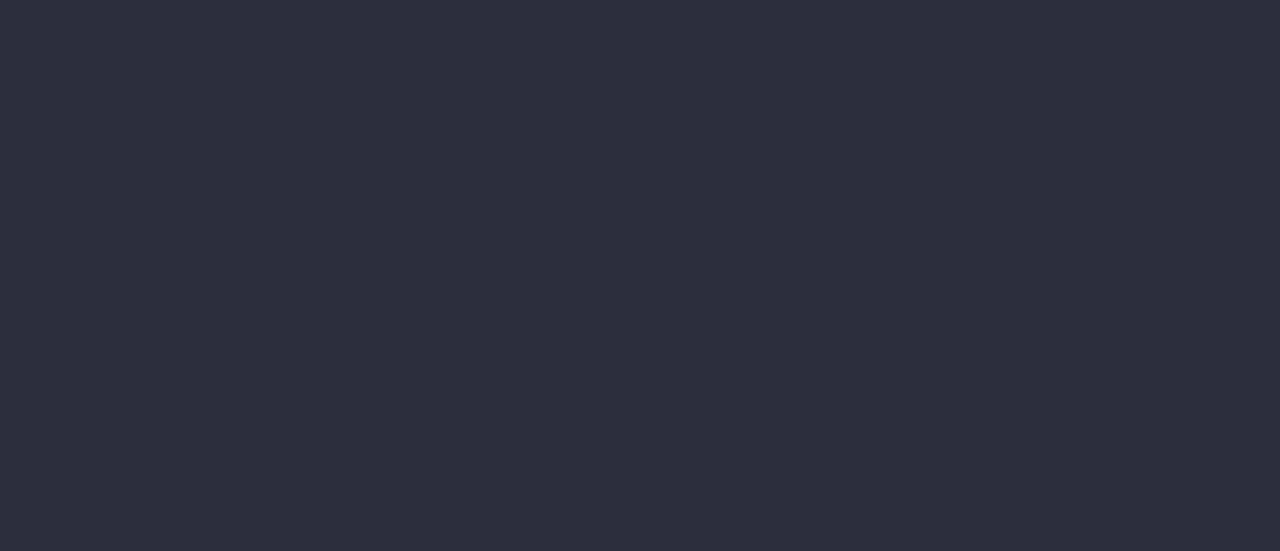 scroll, scrollTop: 0, scrollLeft: 0, axis: both 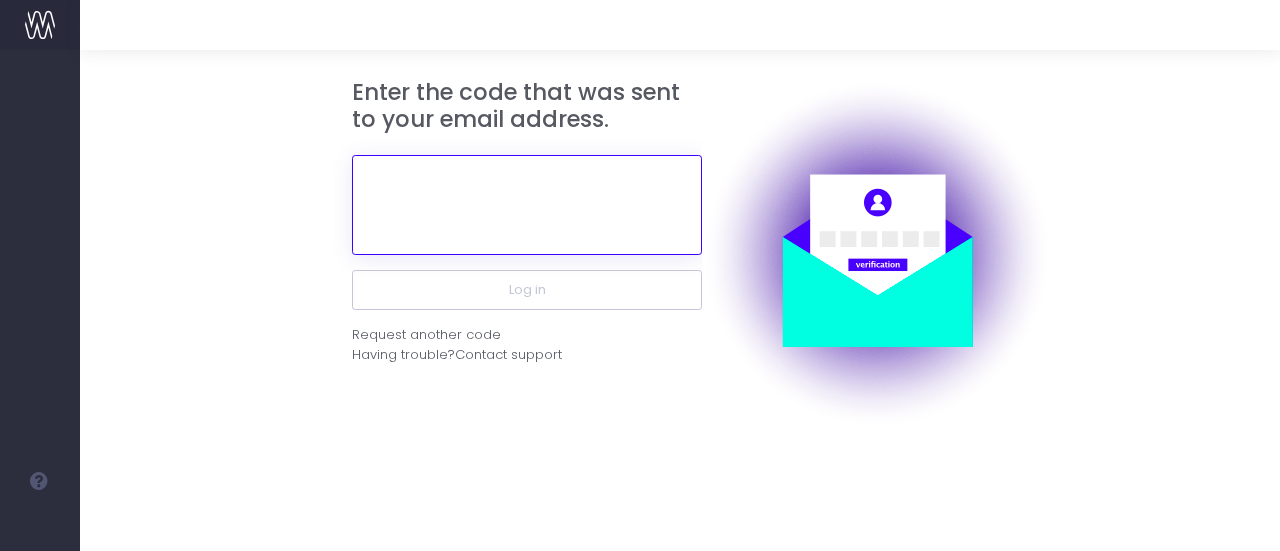 click at bounding box center [527, 205] 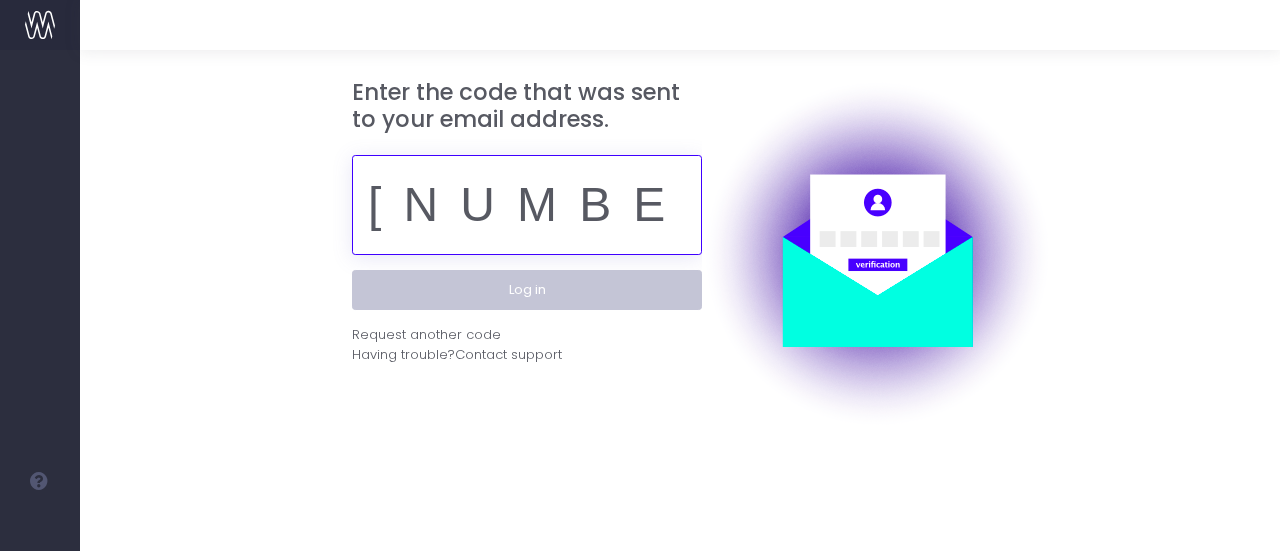 type on "[NUMBER]" 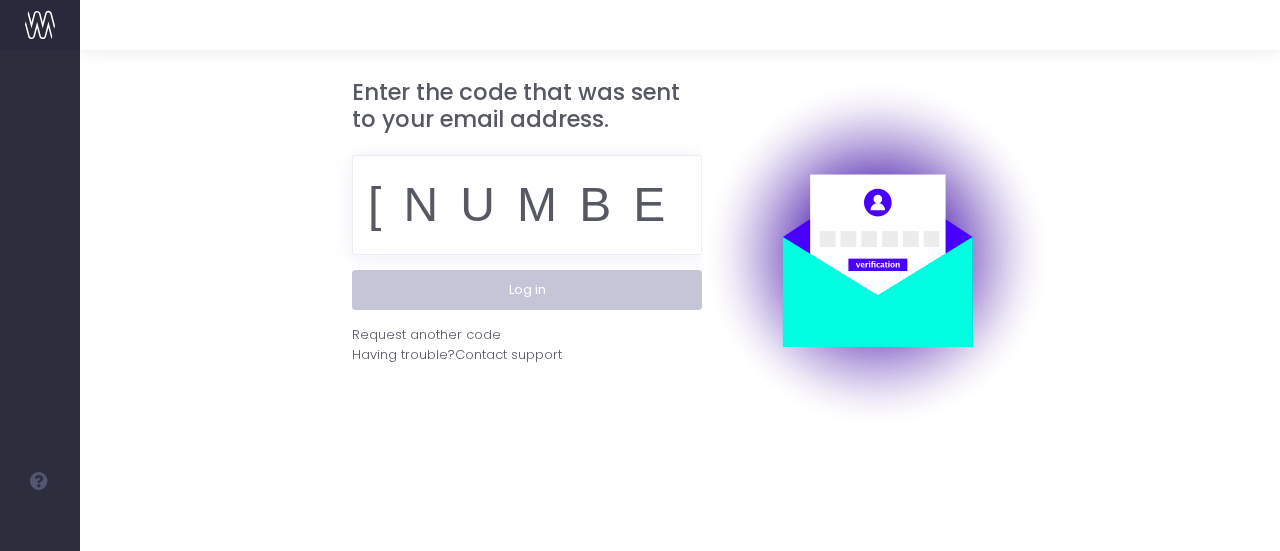 click on "Log in" at bounding box center (527, 290) 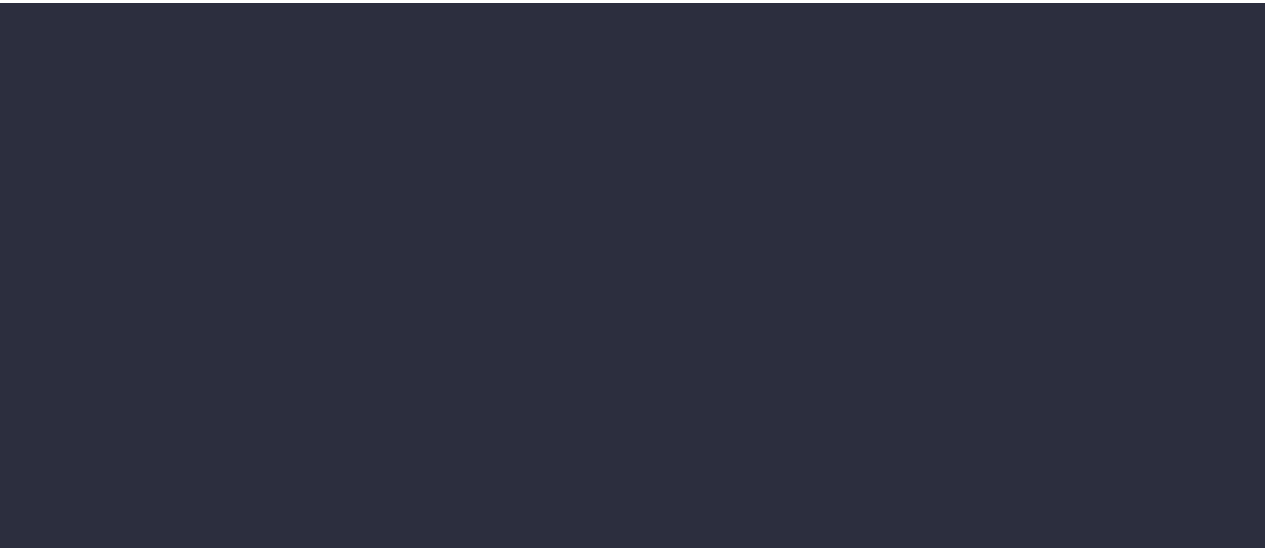scroll, scrollTop: 0, scrollLeft: 0, axis: both 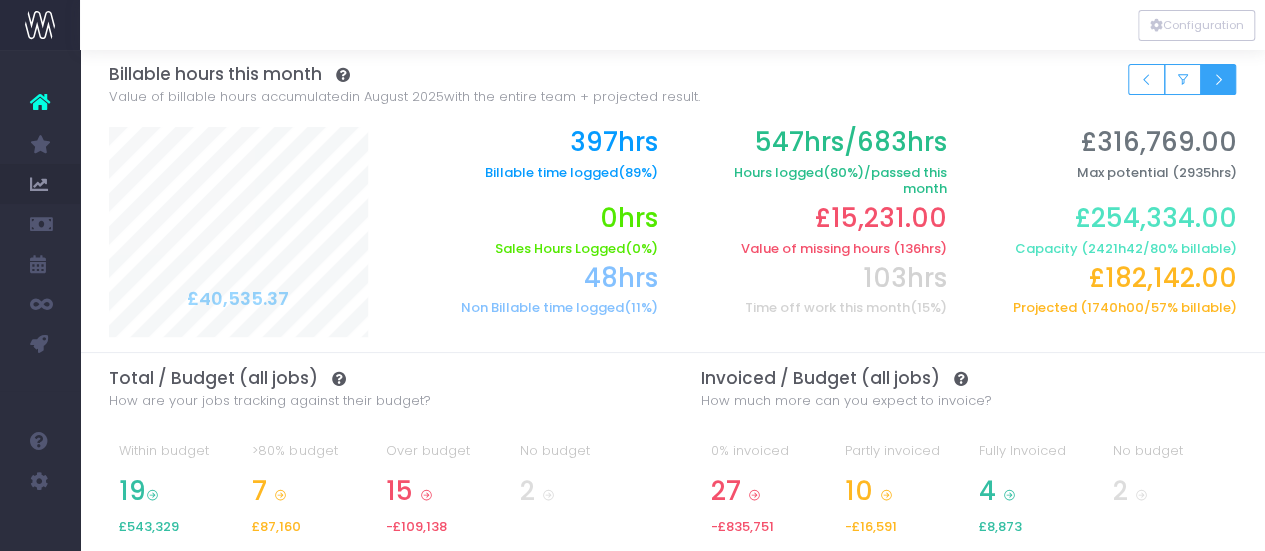 click at bounding box center [1218, 79] 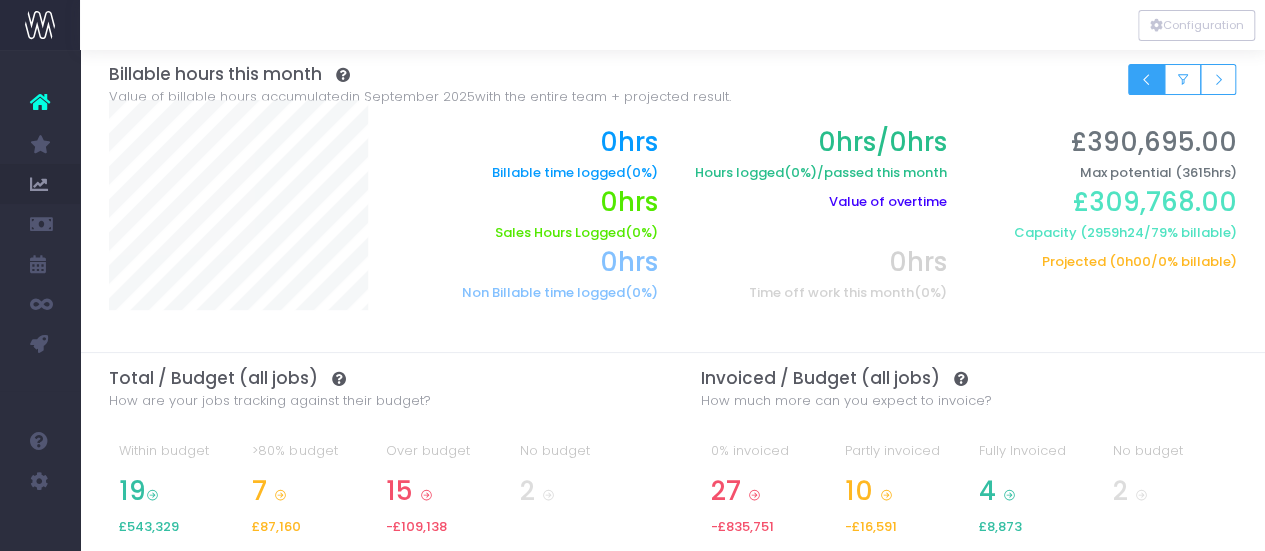 click at bounding box center (1146, 80) 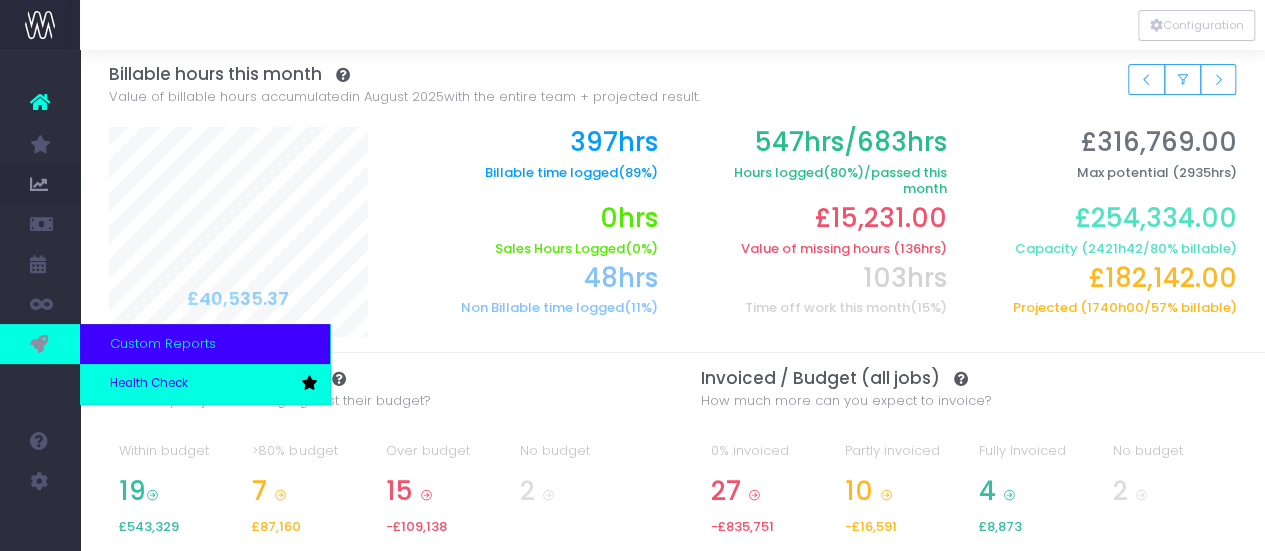 click on "Health Check" at bounding box center [149, 384] 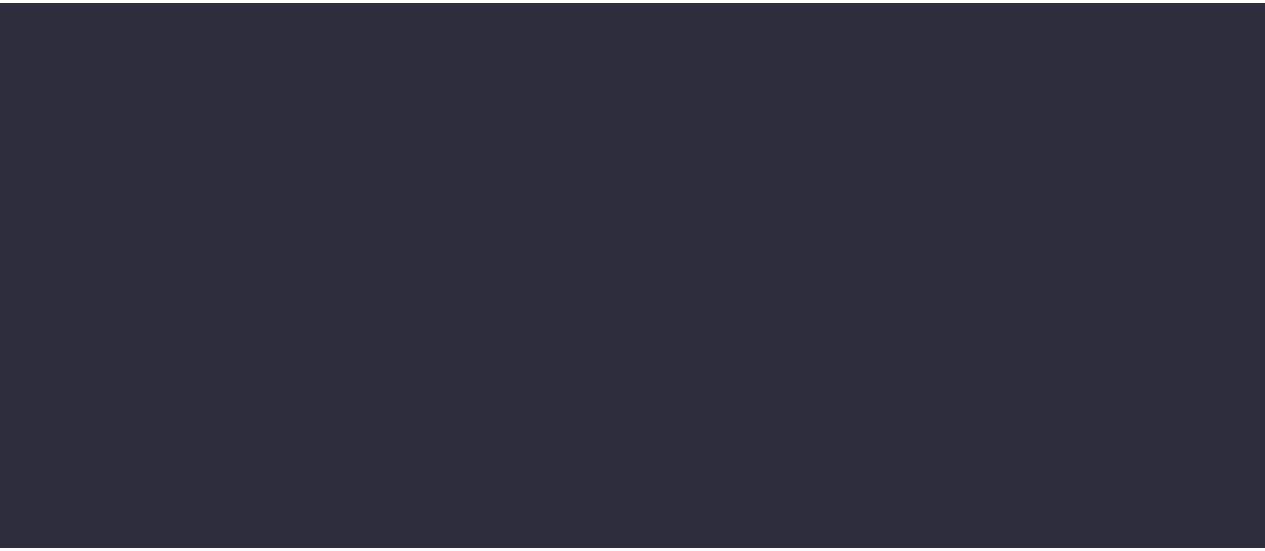 scroll, scrollTop: 0, scrollLeft: 0, axis: both 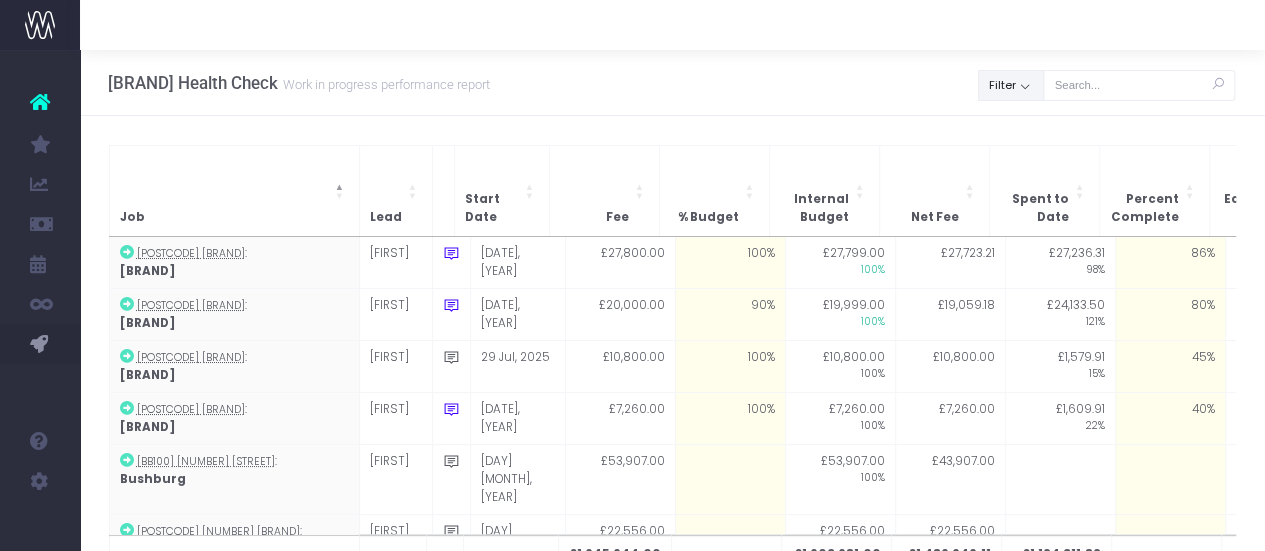click on "Filter" at bounding box center [1011, 85] 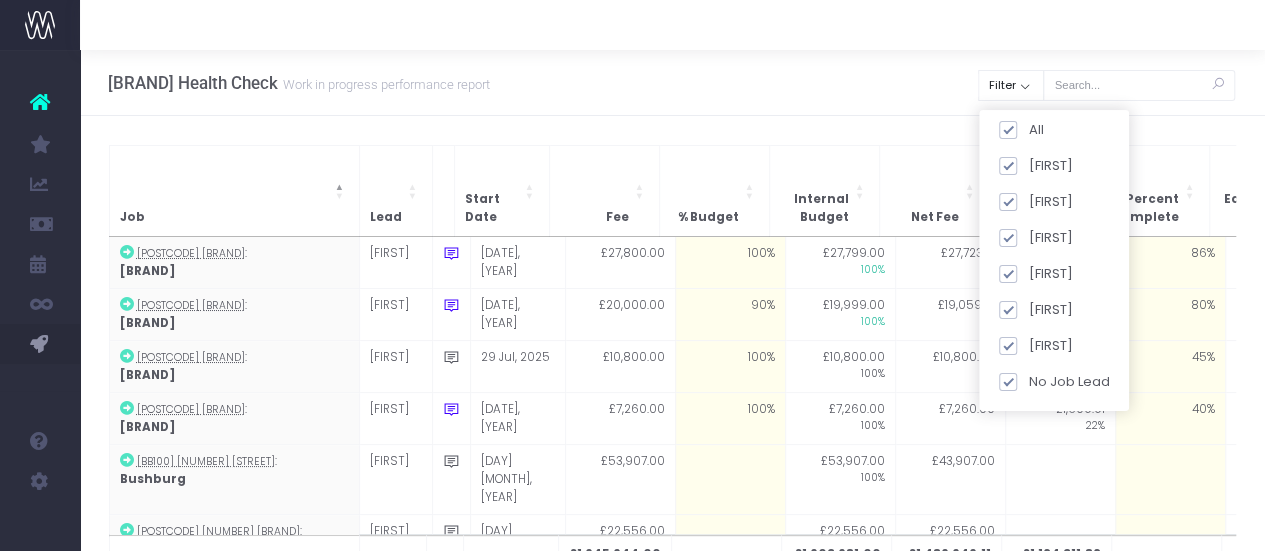 click on "Clear
Filter
All		 	 	 		  [FIRST]		 	 	 		  [FIRST]		 	 	 		  [FIRST]		 	 	 		  [FIRST]		 	 	 		  [FIRST]		 	 	 		  [FIRST]		 	 	 		  No Job Lead
Apply" at bounding box center [1011, 88] 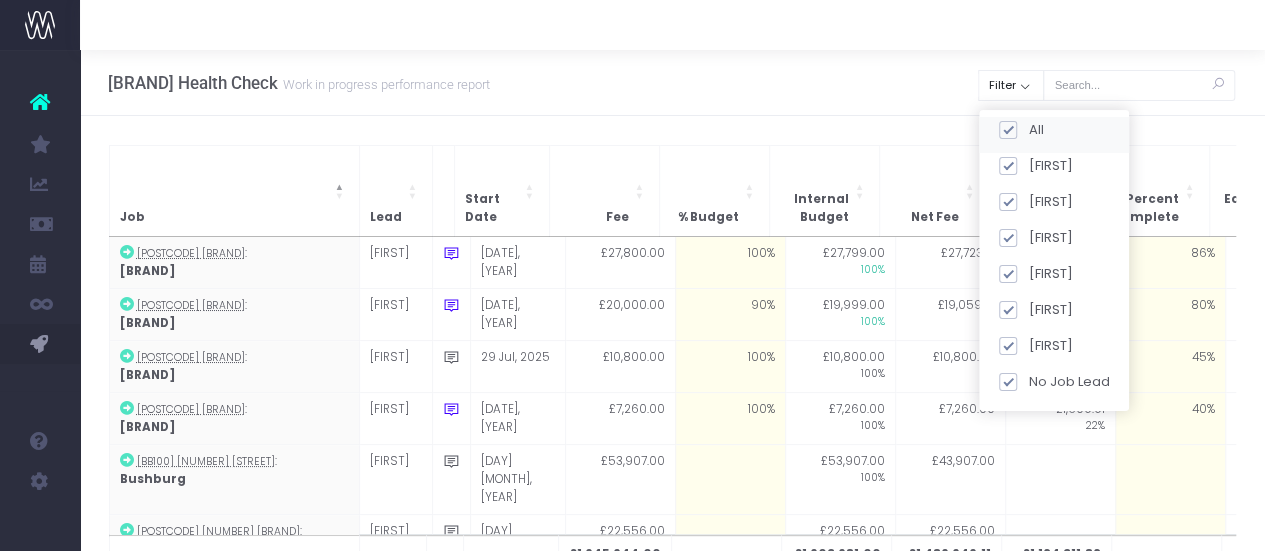 click on "All" at bounding box center [1054, 134] 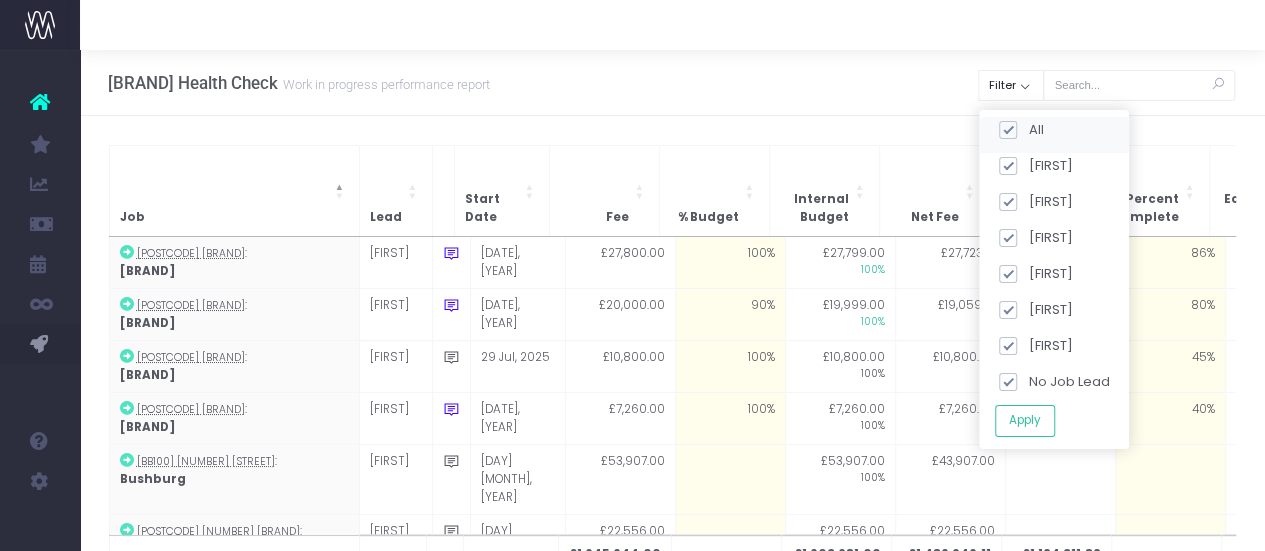 click on "All" at bounding box center (1054, 134) 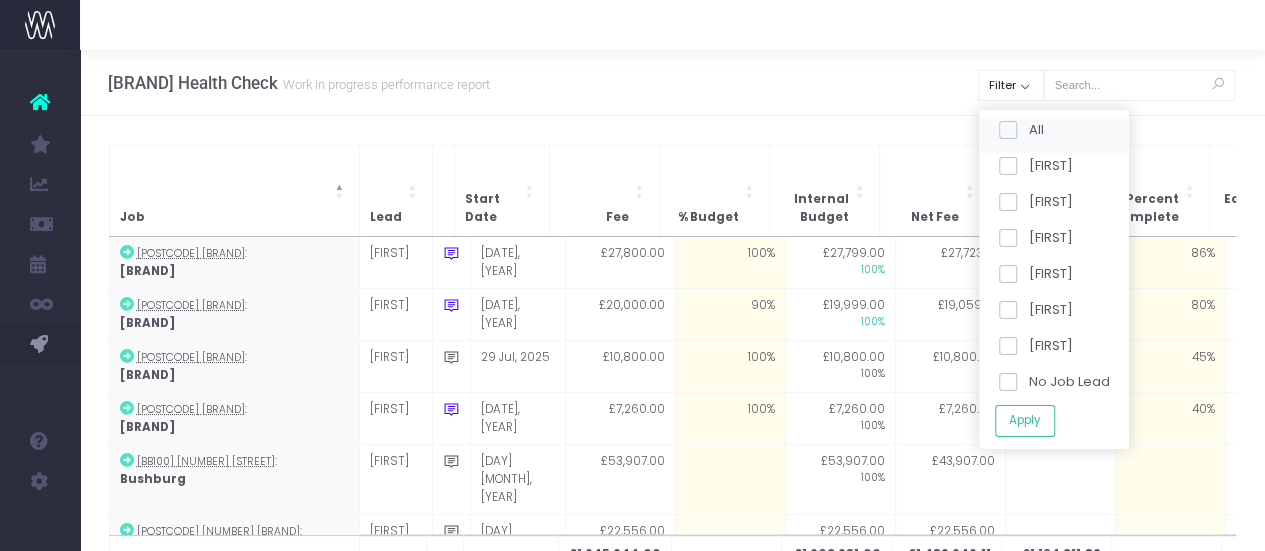 checkbox on "false" 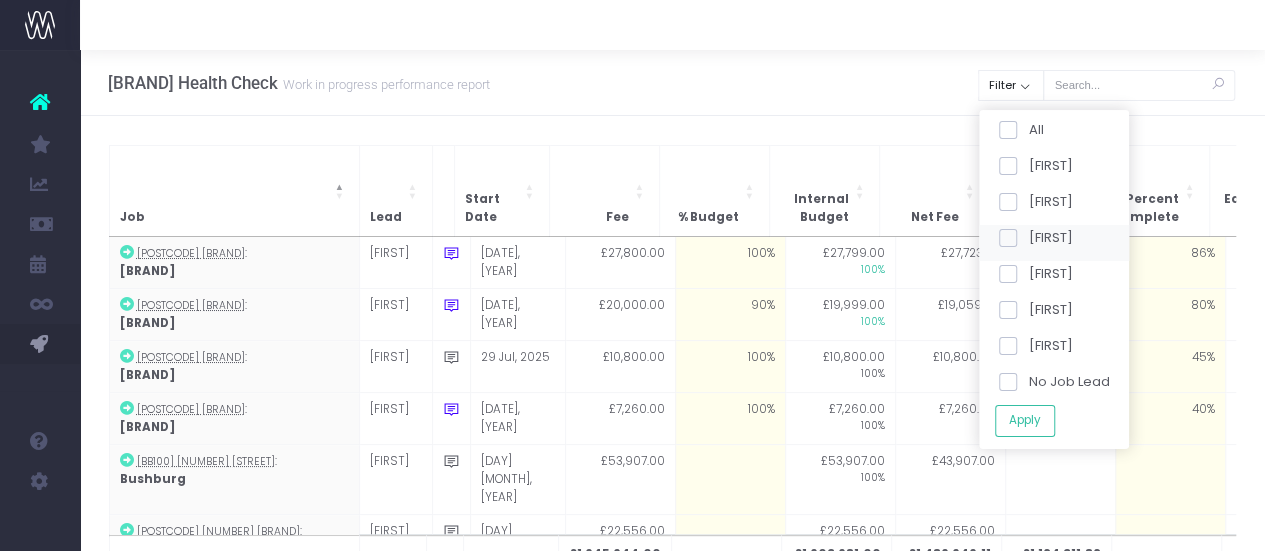 click at bounding box center (1007, 238) 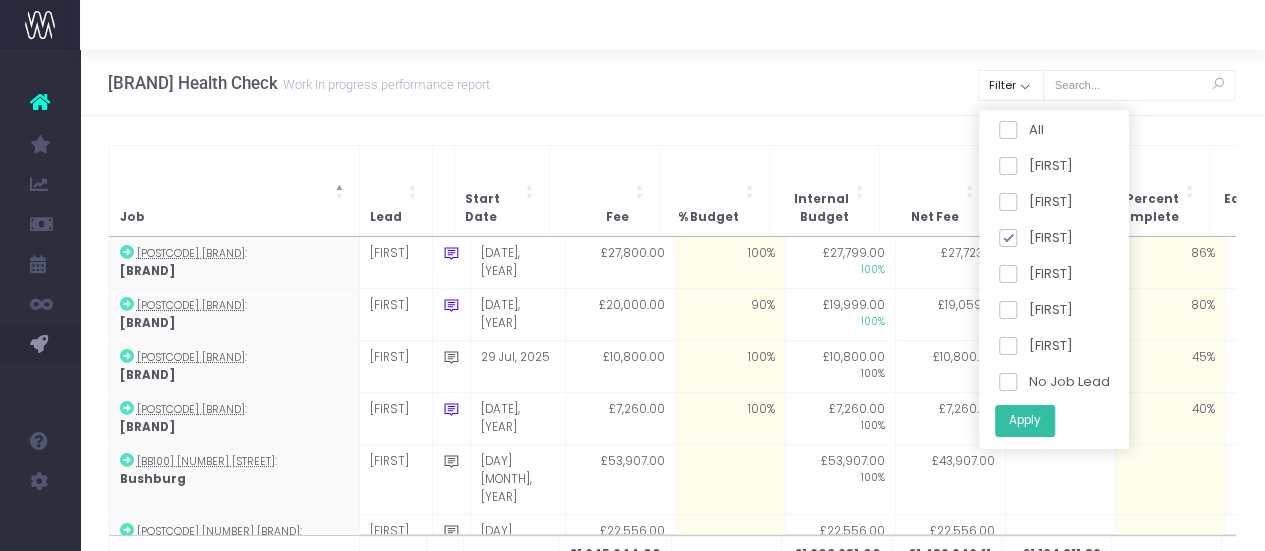click on "Apply" at bounding box center (1024, 420) 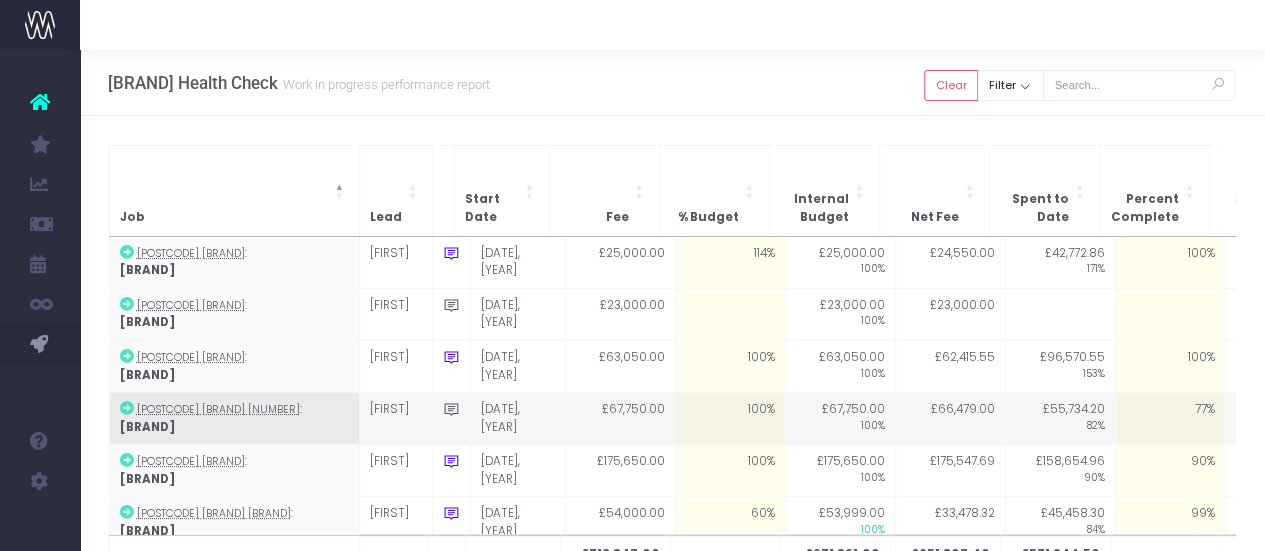 scroll, scrollTop: 100, scrollLeft: 0, axis: vertical 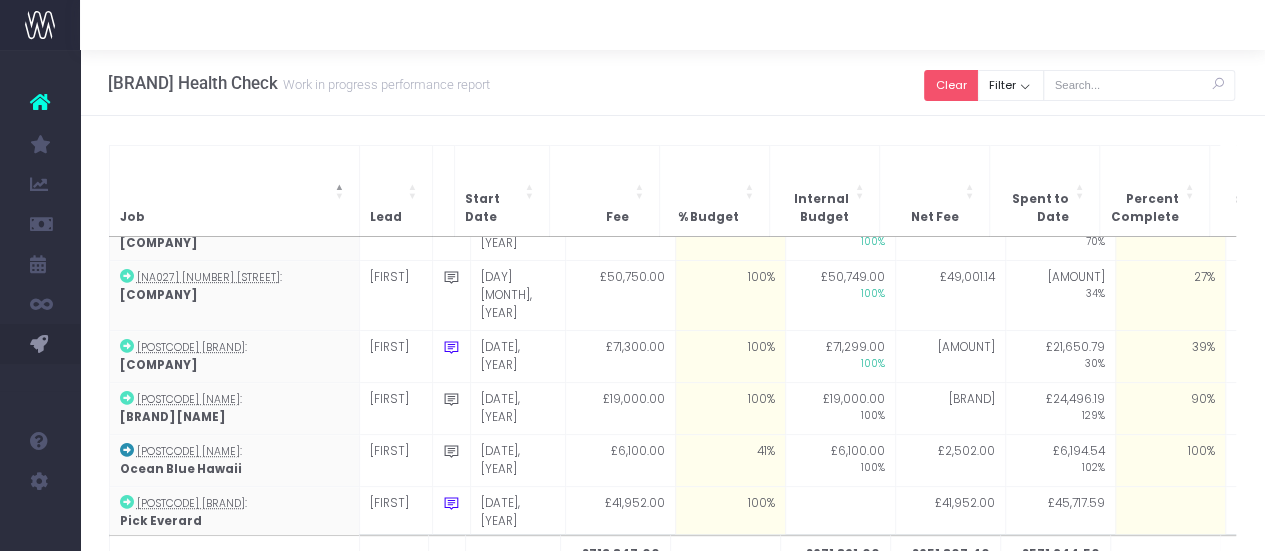click on "Clear" at bounding box center (951, 85) 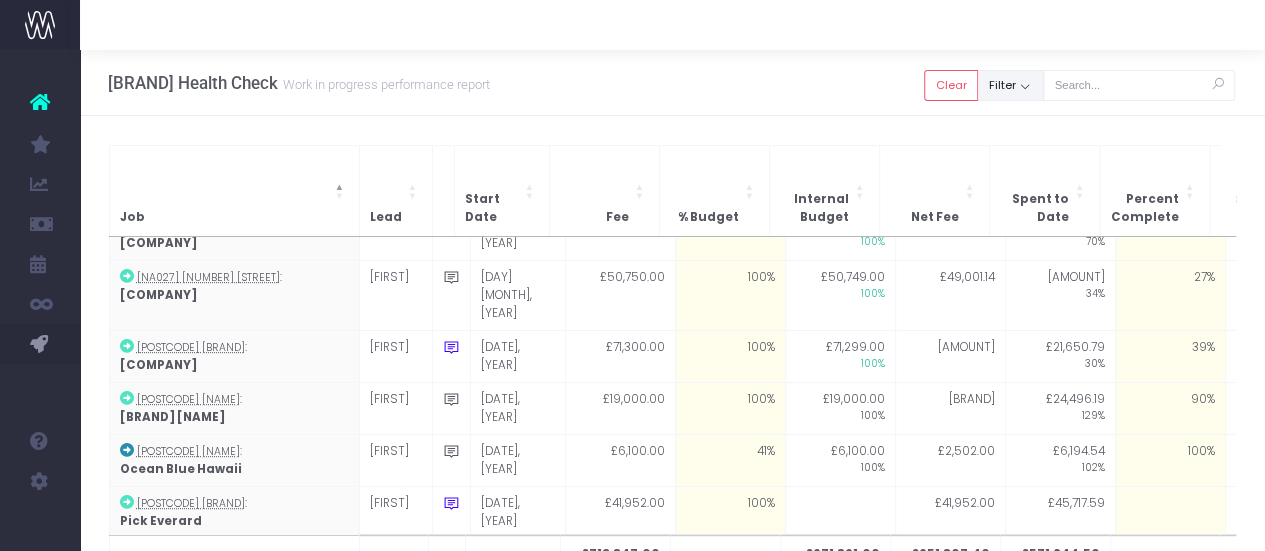 scroll, scrollTop: 0, scrollLeft: 0, axis: both 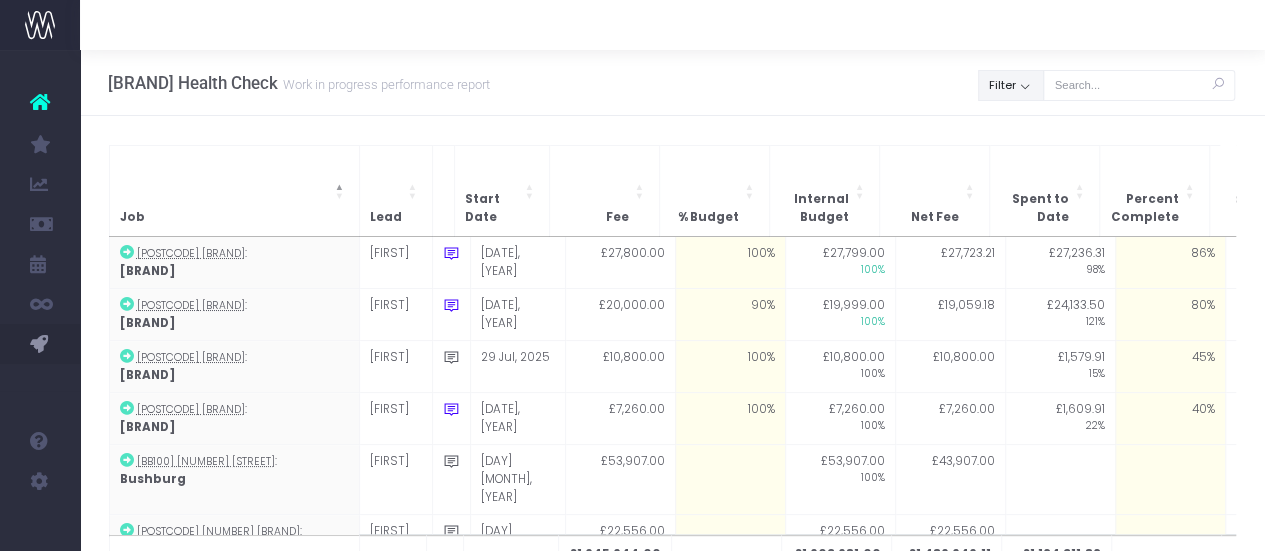 click on "Filter" at bounding box center (1011, 85) 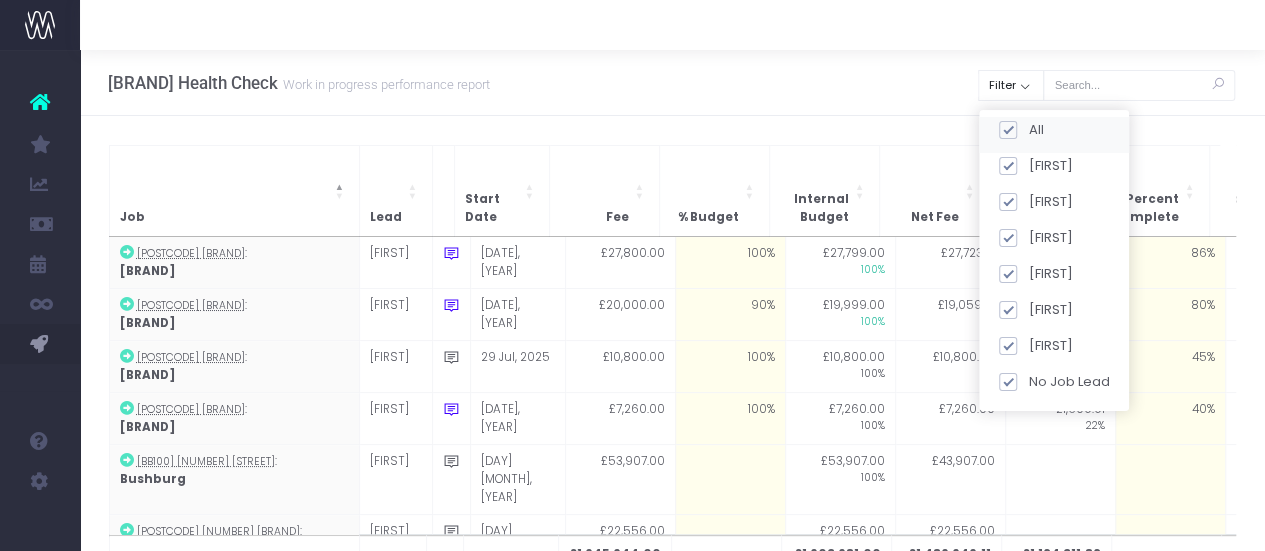 click at bounding box center (1007, 130) 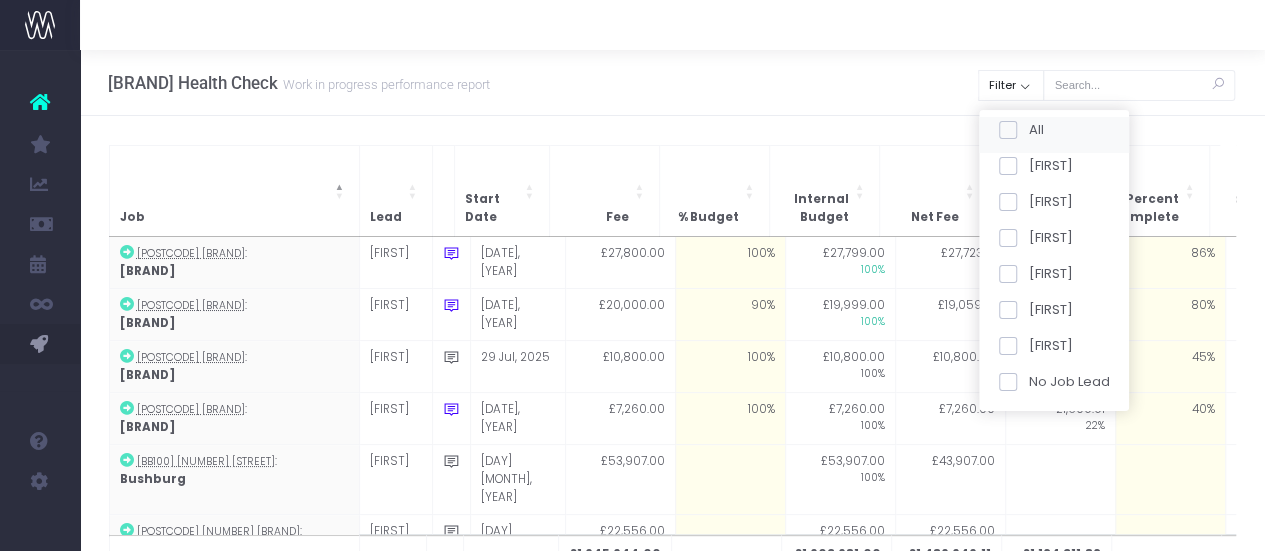 checkbox on "false" 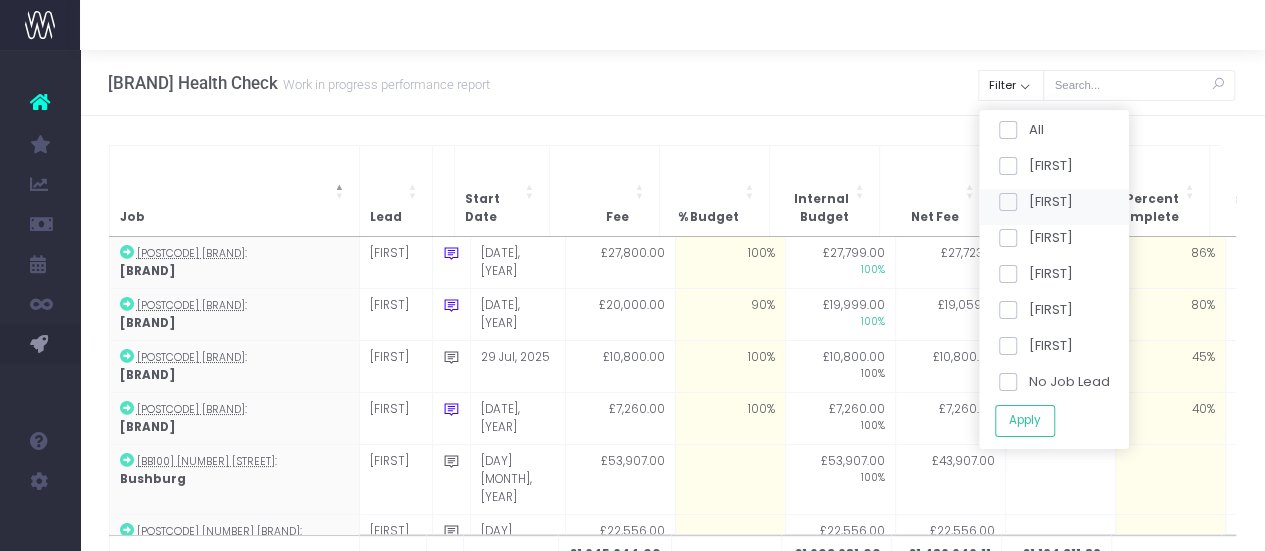 drag, startPoint x: 1012, startPoint y: 195, endPoint x: 1012, endPoint y: 214, distance: 19 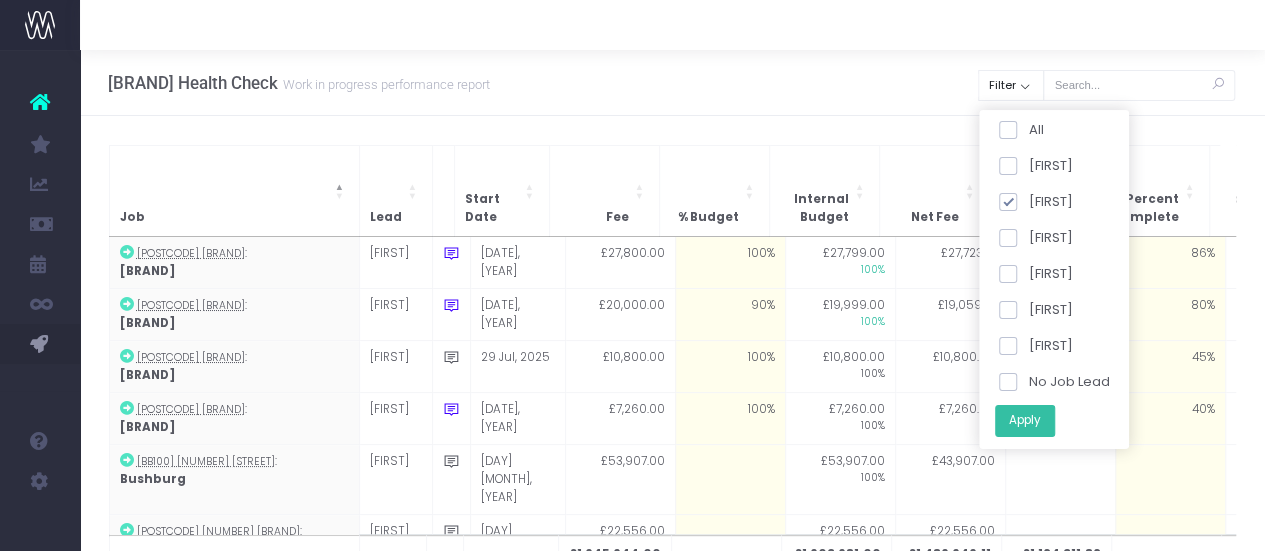 click on "Apply" at bounding box center (1024, 420) 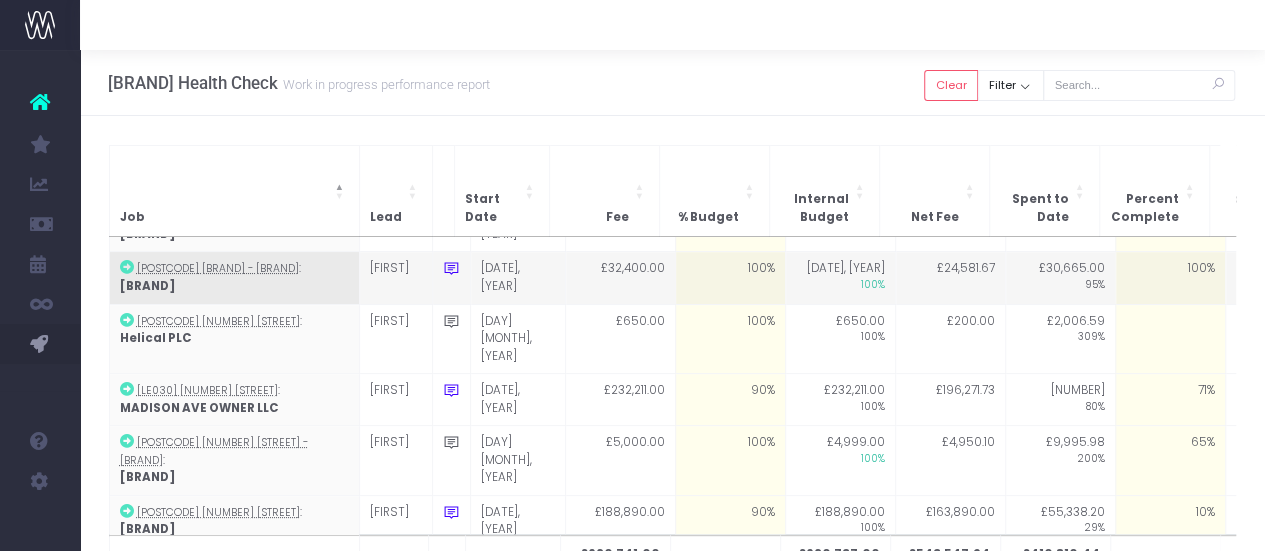 scroll, scrollTop: 200, scrollLeft: 0, axis: vertical 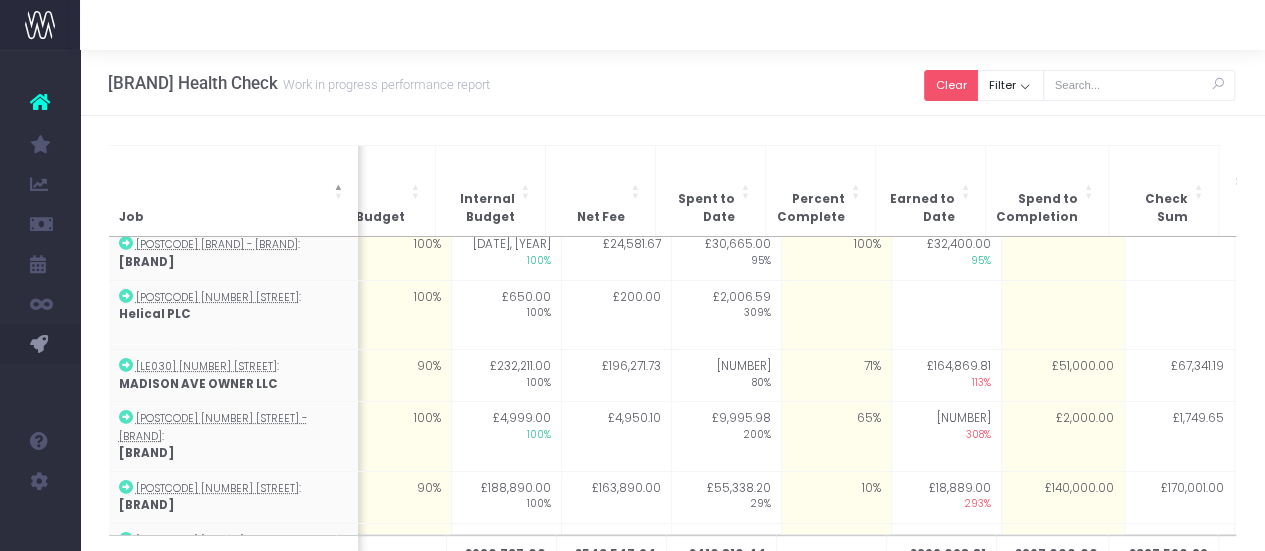 click on "Clear" at bounding box center (951, 85) 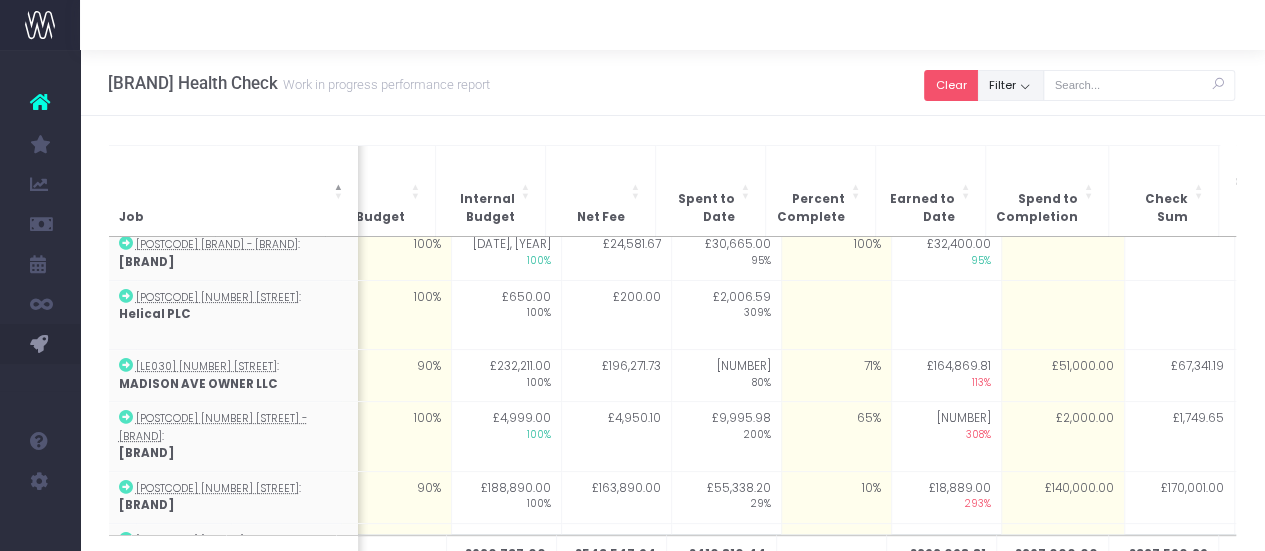 checkbox on "true" 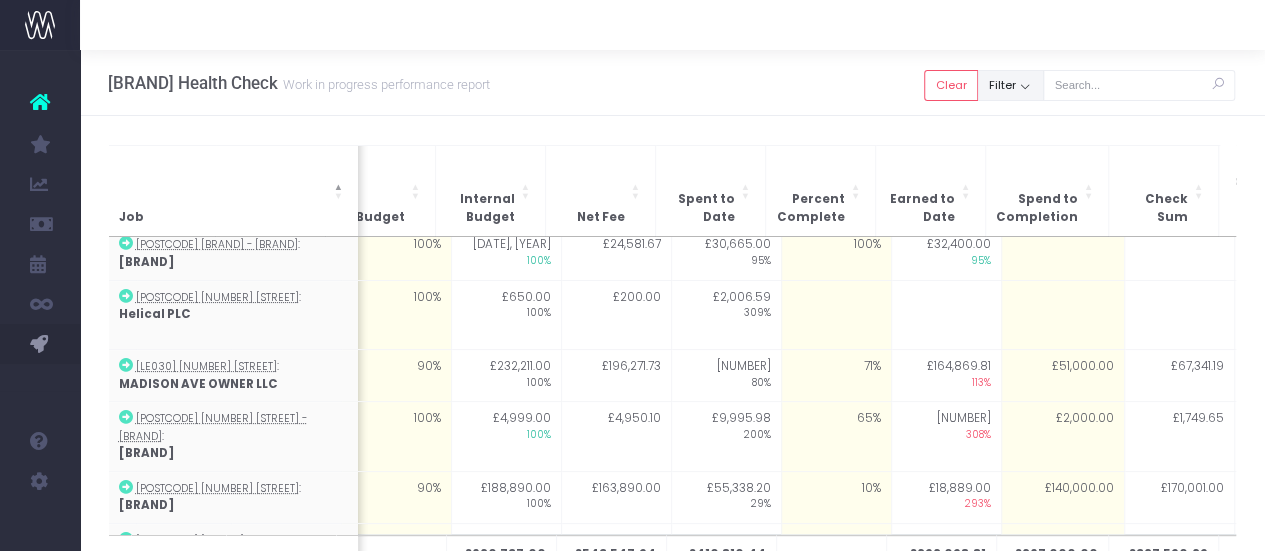 scroll, scrollTop: 0, scrollLeft: 334, axis: horizontal 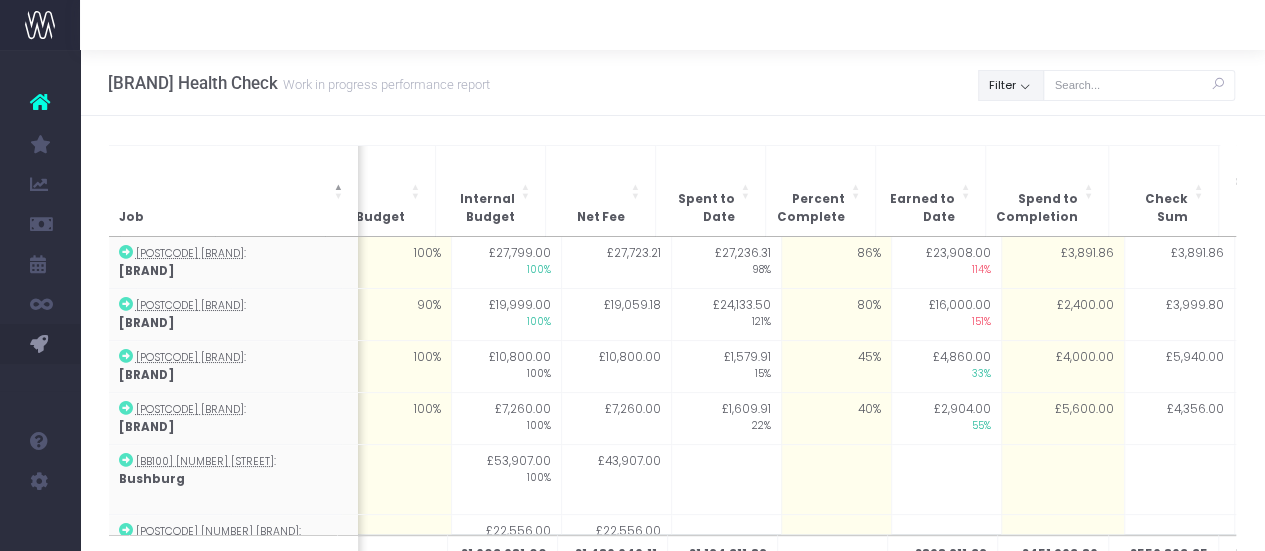 click on "Filter" at bounding box center [1011, 85] 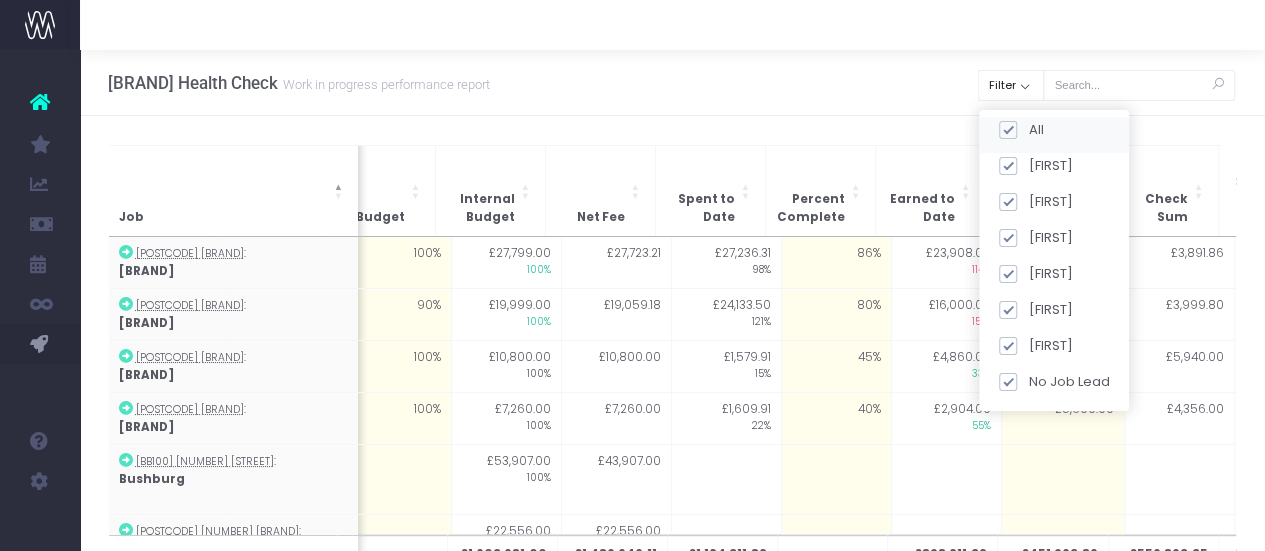 click at bounding box center (1007, 130) 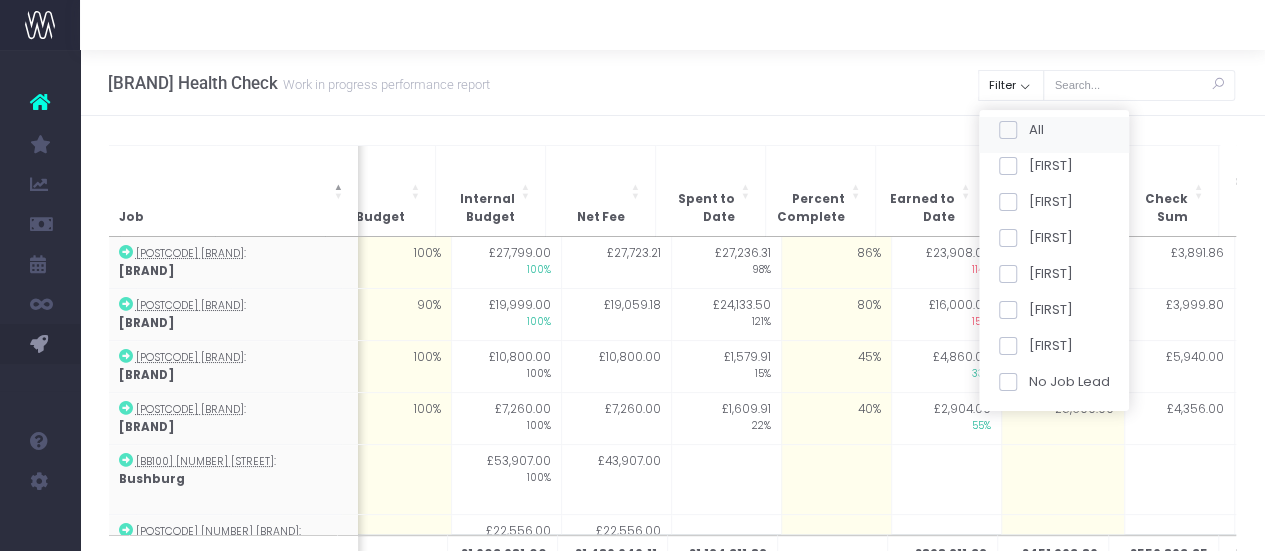 checkbox on "false" 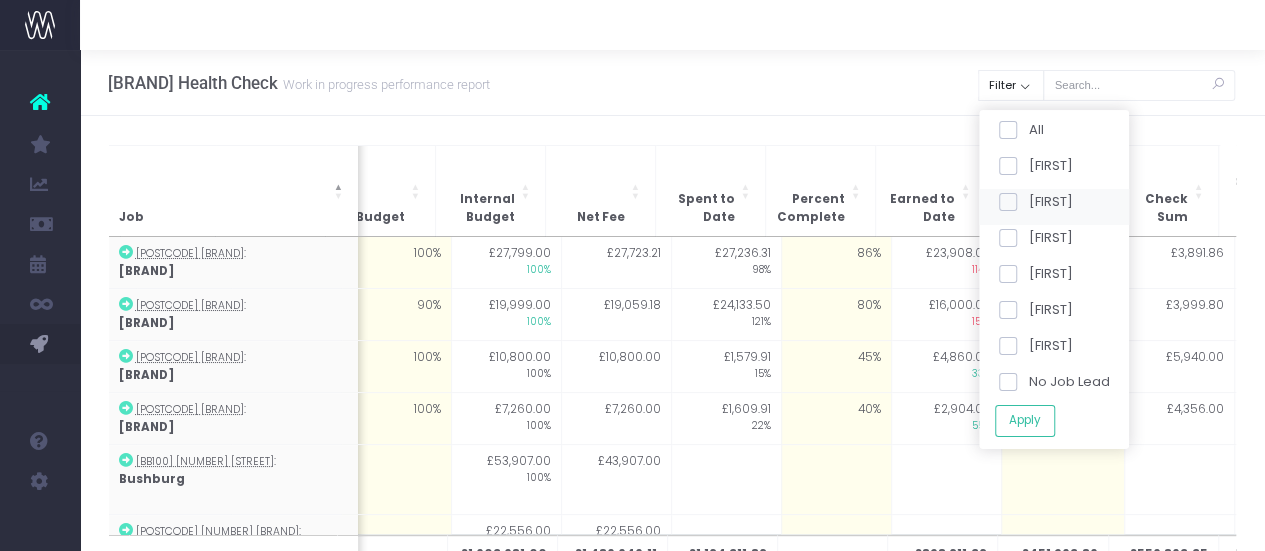 click at bounding box center [1007, 202] 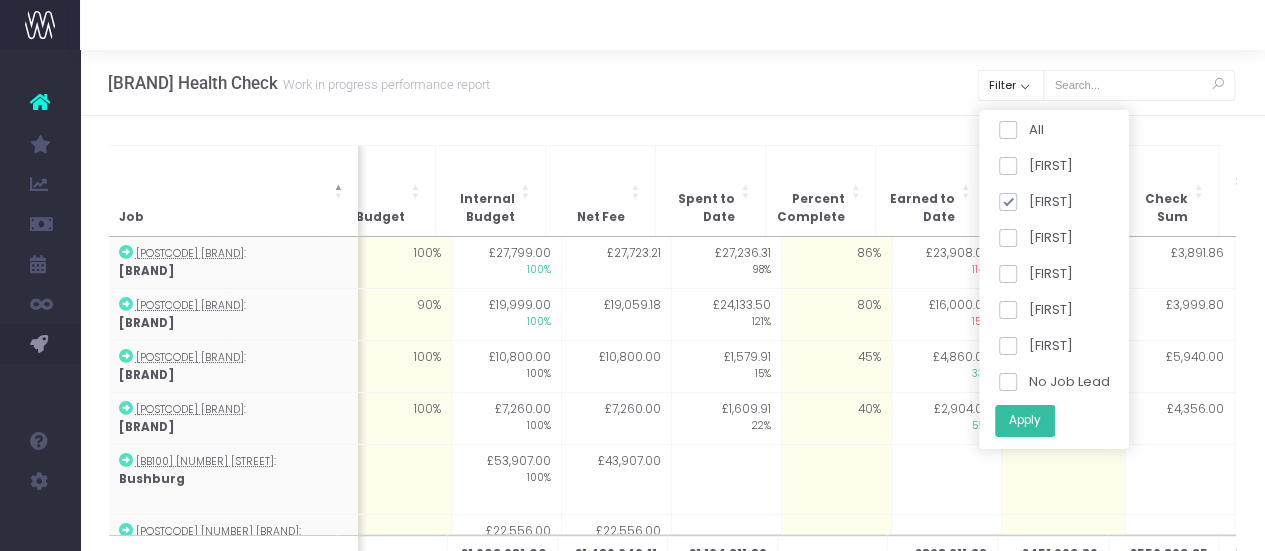 click on "Apply" at bounding box center [1024, 420] 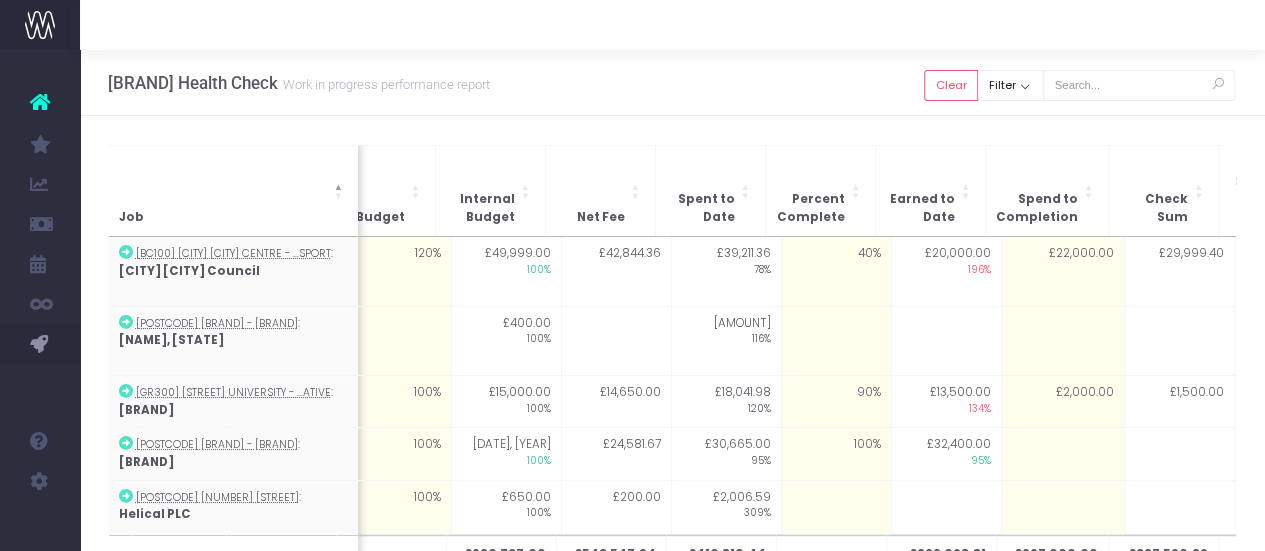 scroll, scrollTop: 0, scrollLeft: 136, axis: horizontal 